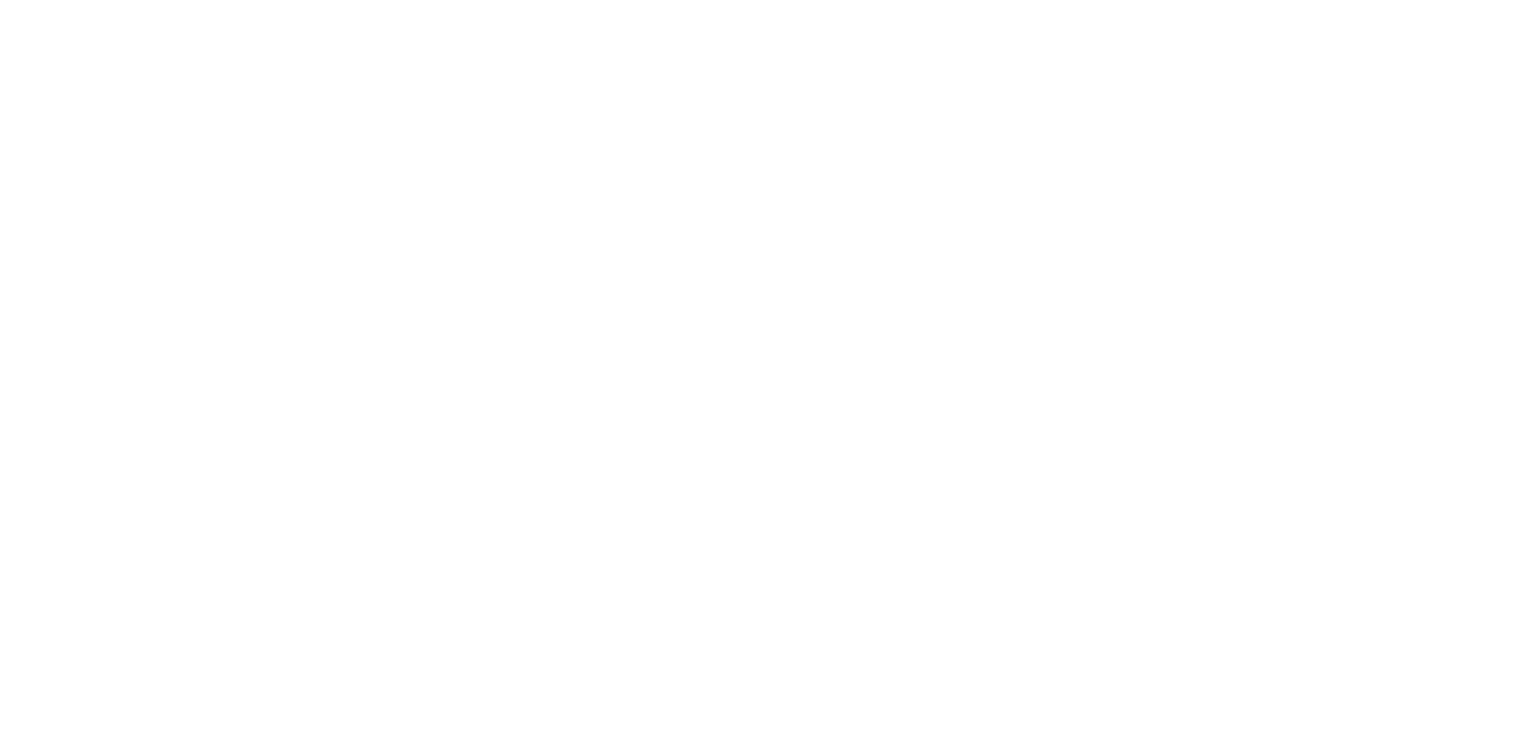 scroll, scrollTop: 0, scrollLeft: 0, axis: both 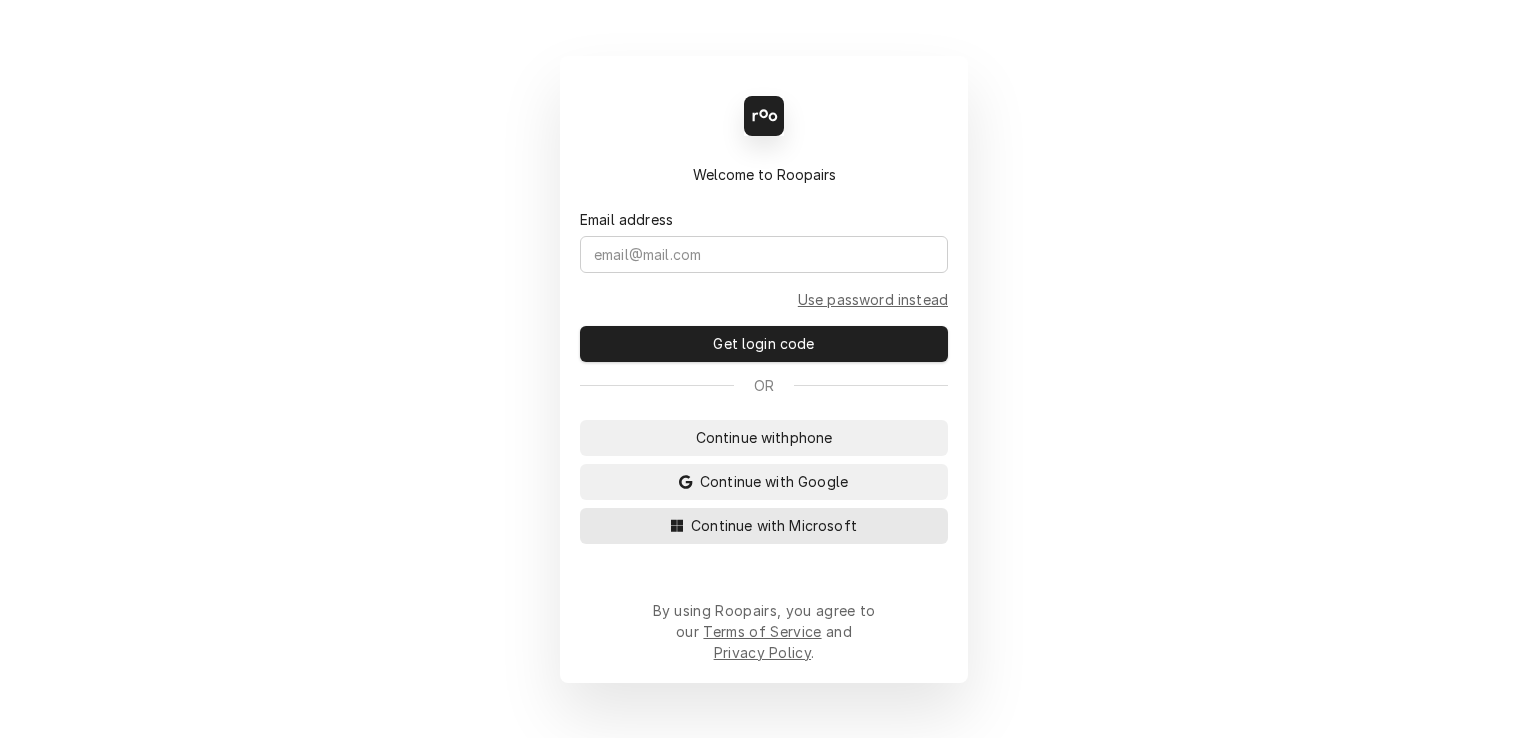 click on "Continue with Microsoft" at bounding box center (774, 525) 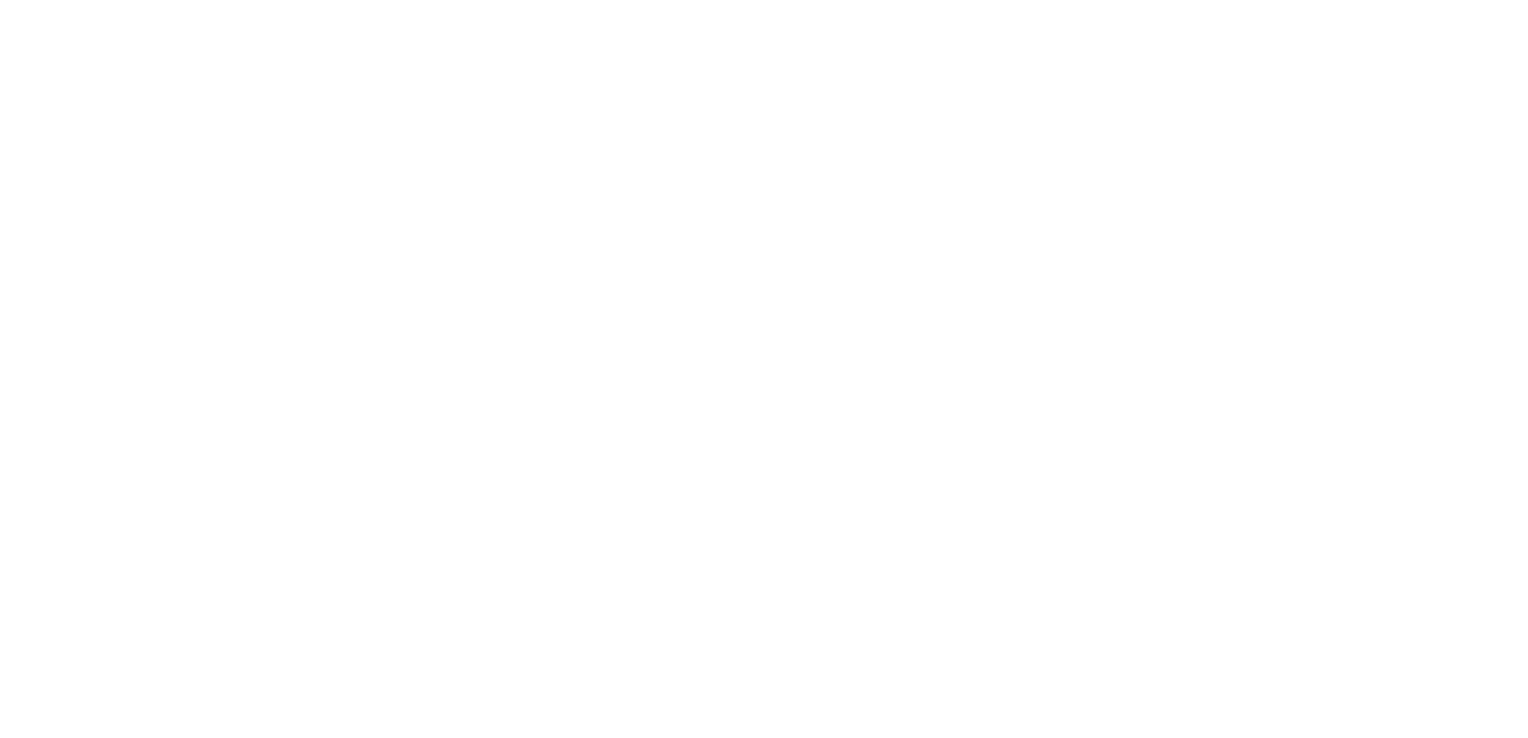 scroll, scrollTop: 0, scrollLeft: 0, axis: both 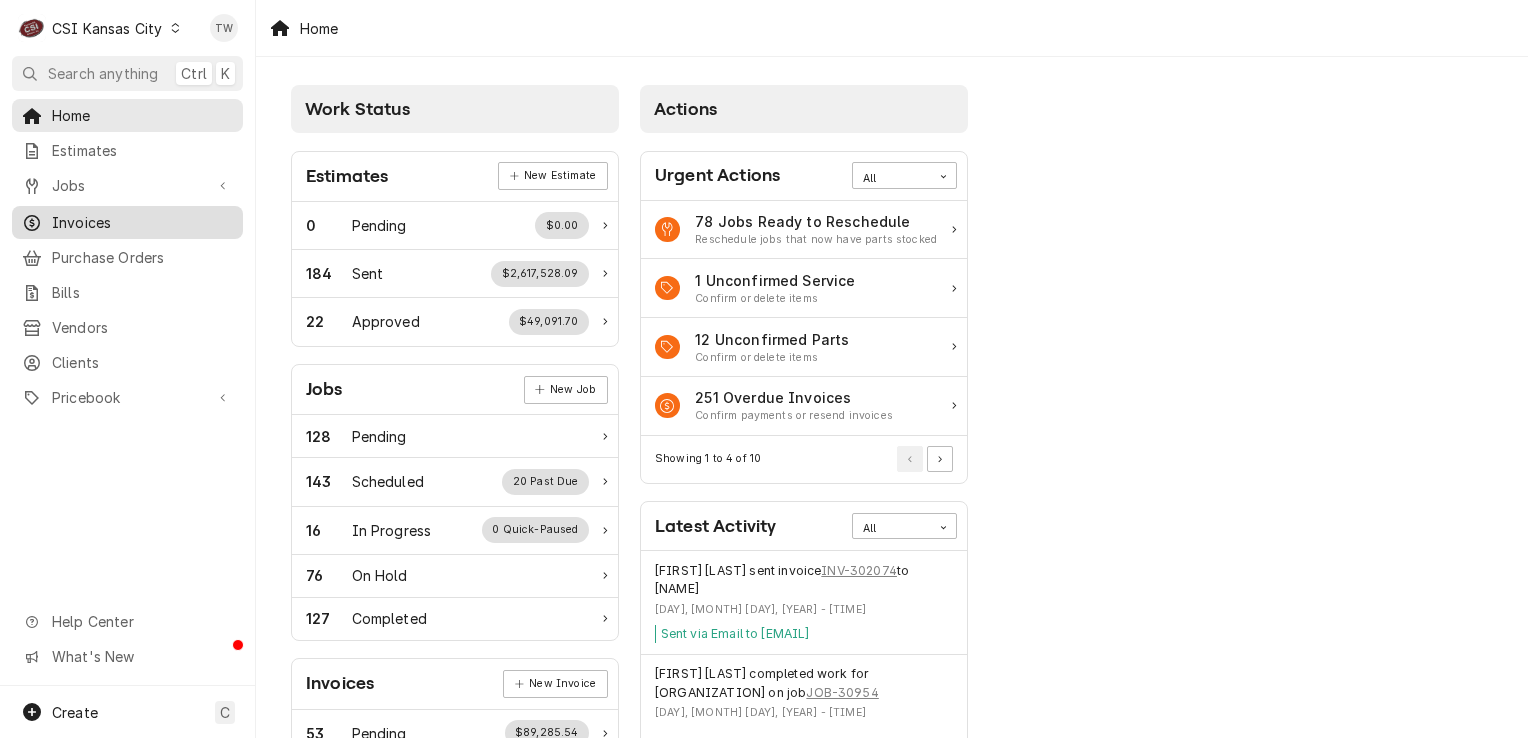 click on "Invoices" at bounding box center [142, 222] 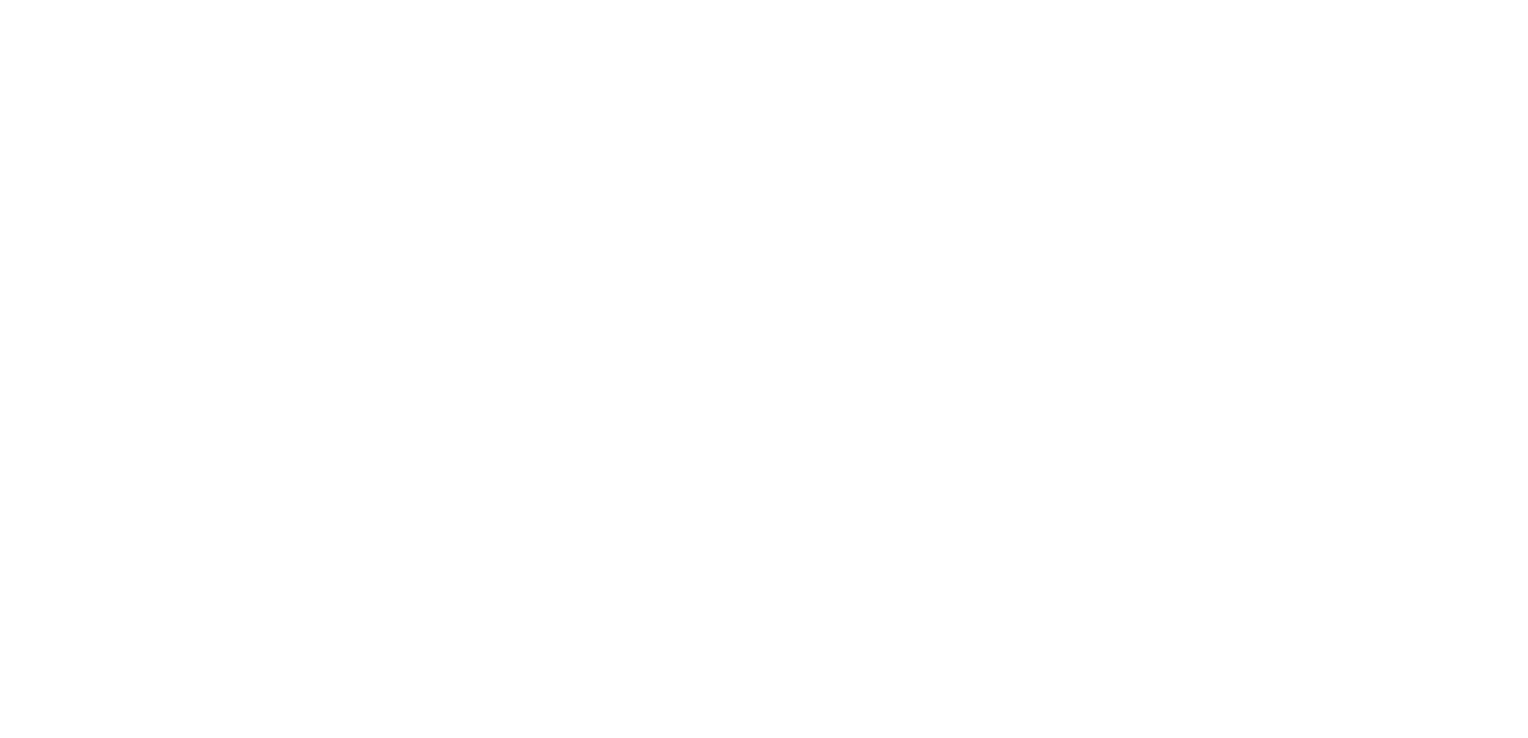 scroll, scrollTop: 0, scrollLeft: 0, axis: both 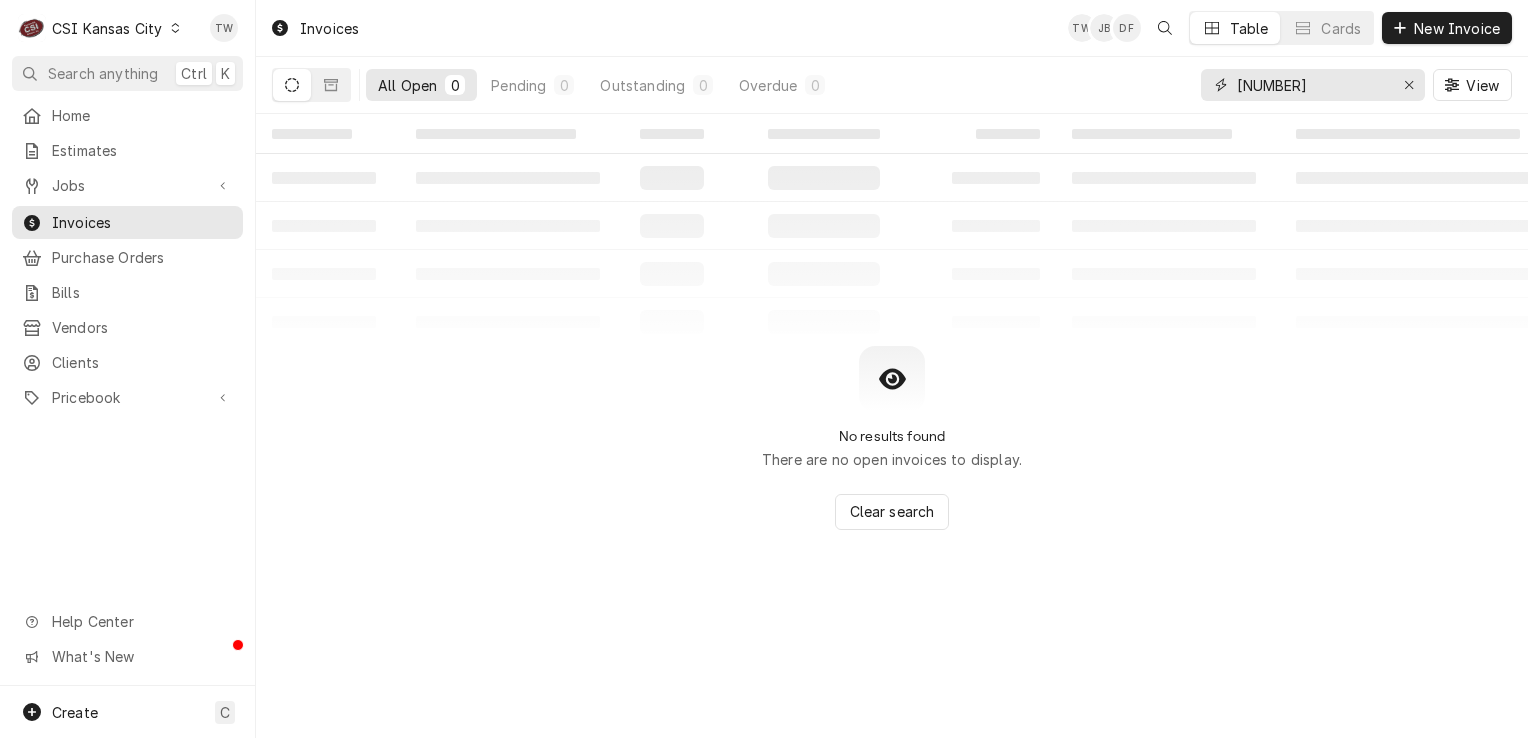 click on "301557" at bounding box center (1312, 85) 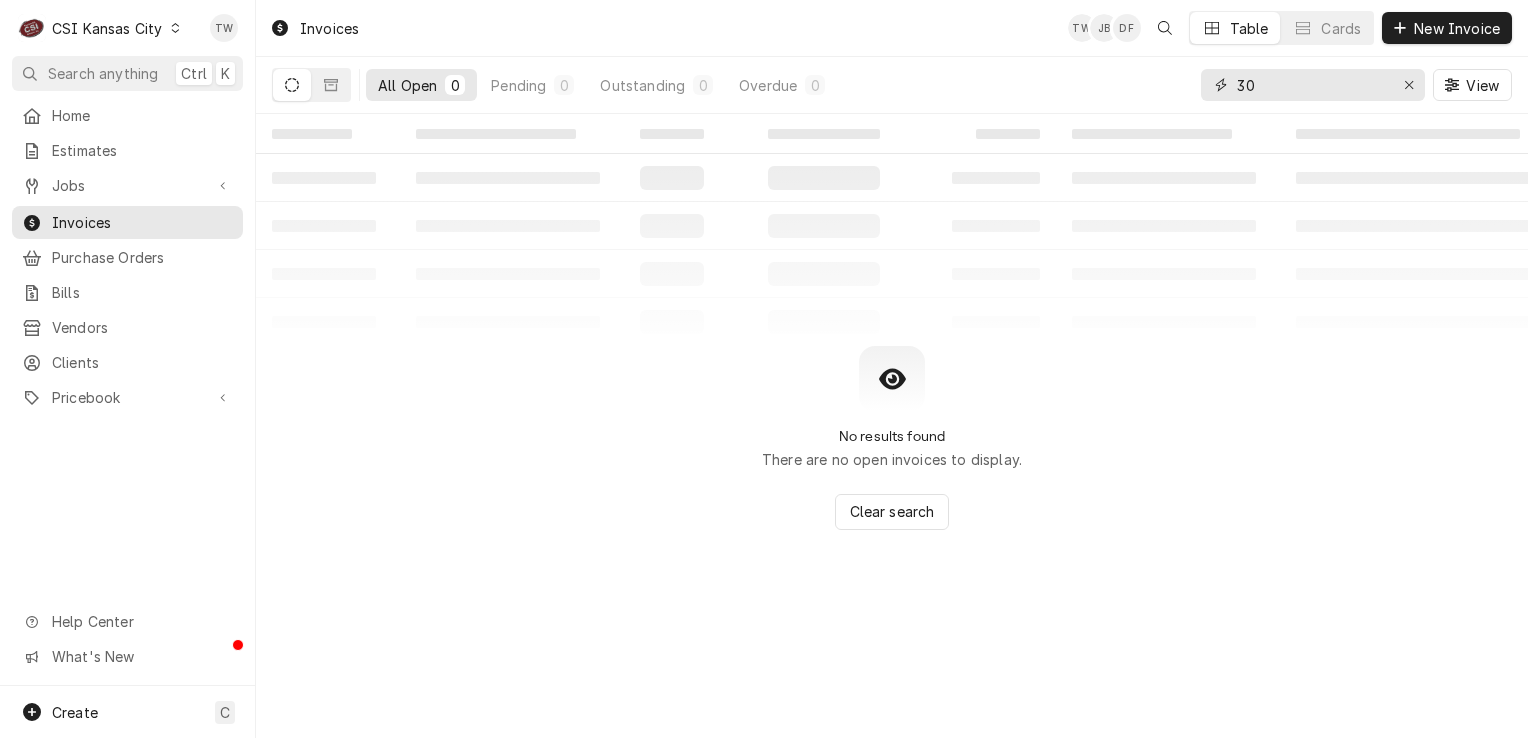 type on "3" 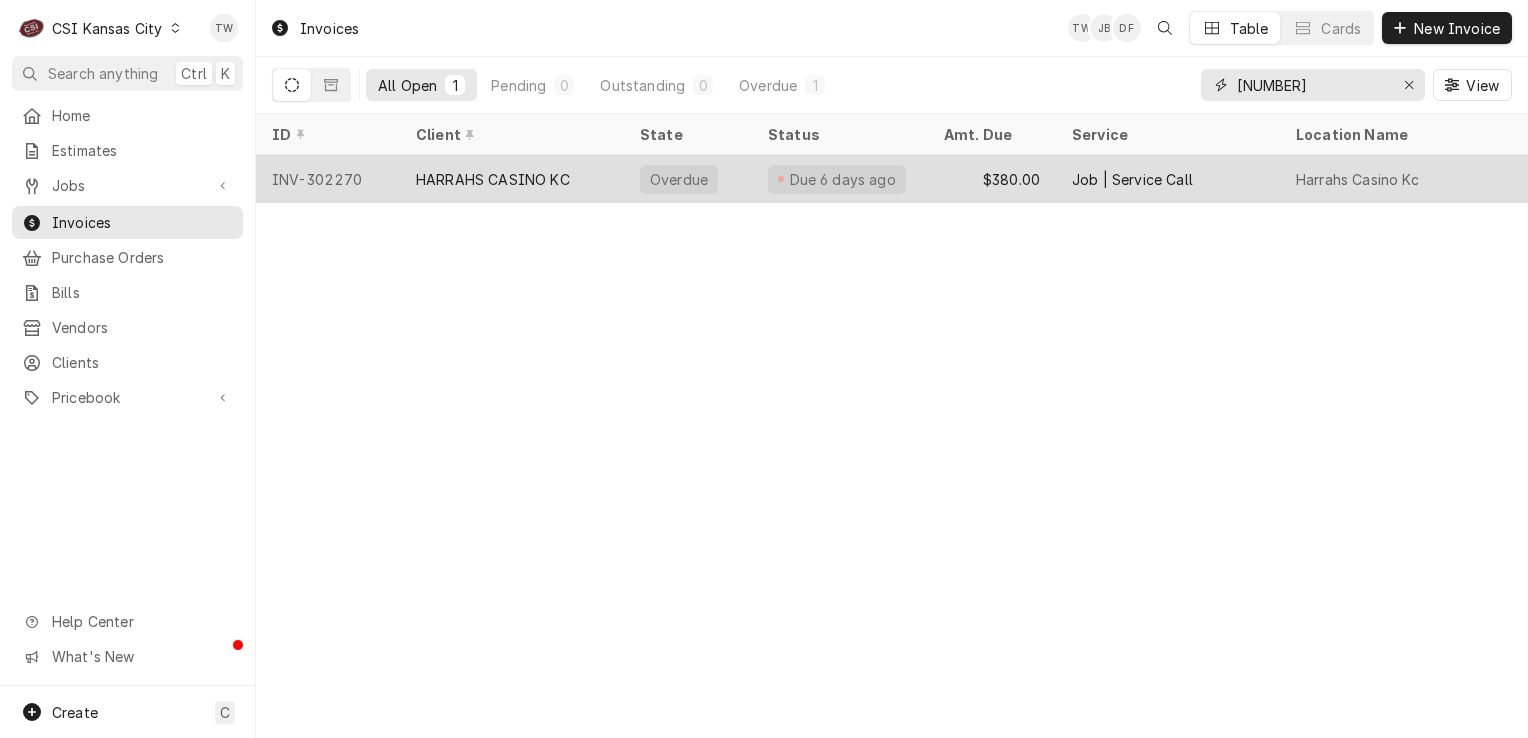 type on "302270" 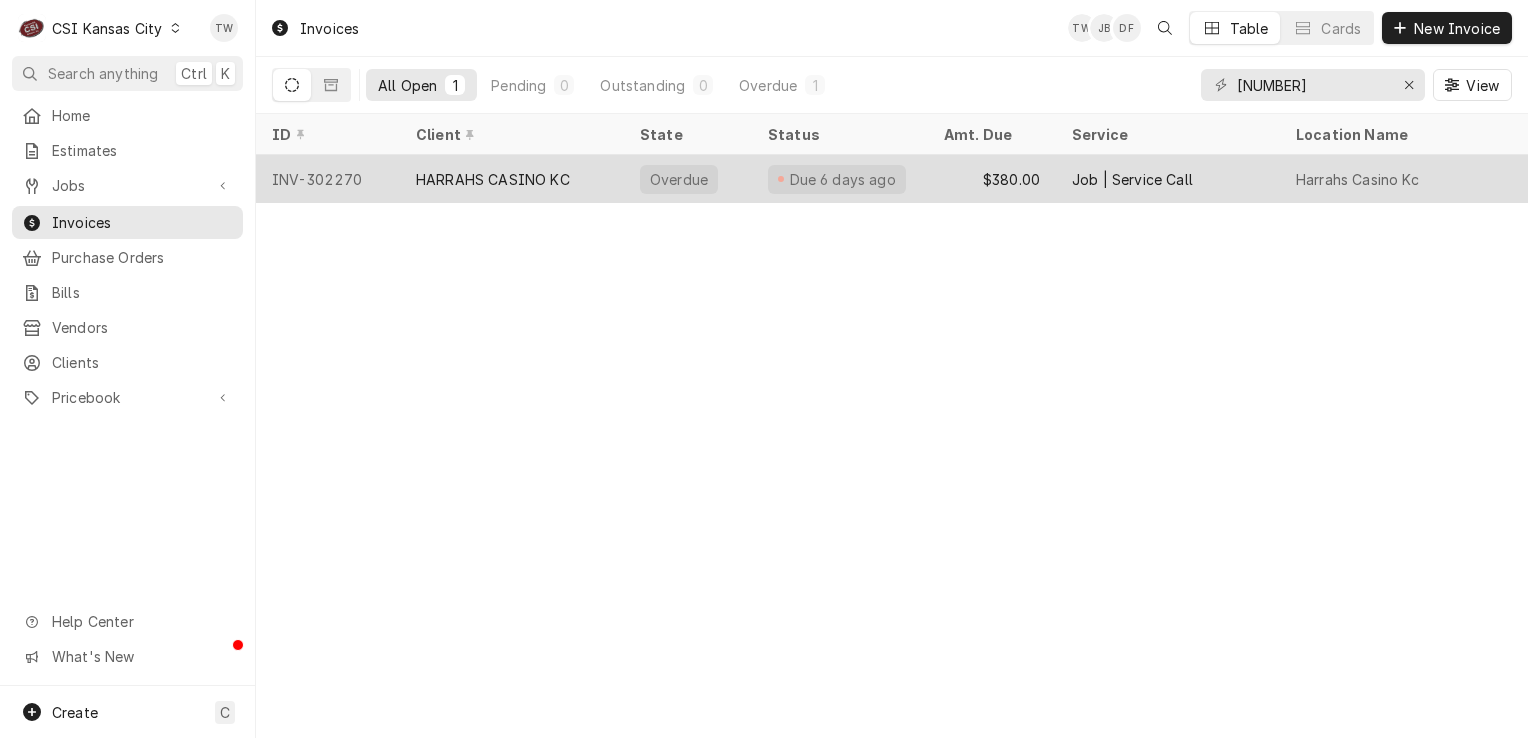 click on "HARRAHS CASINO KC" at bounding box center [493, 179] 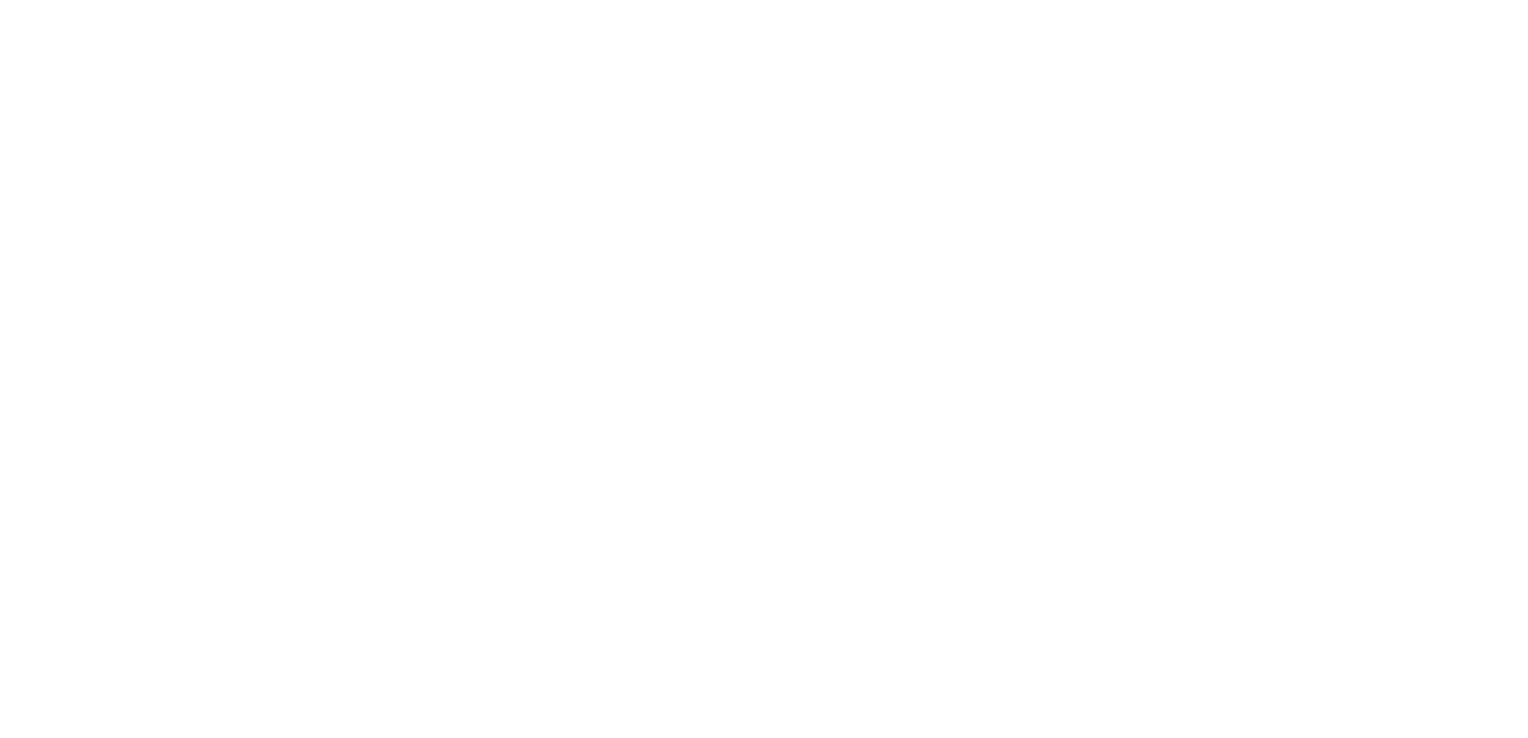 scroll, scrollTop: 0, scrollLeft: 0, axis: both 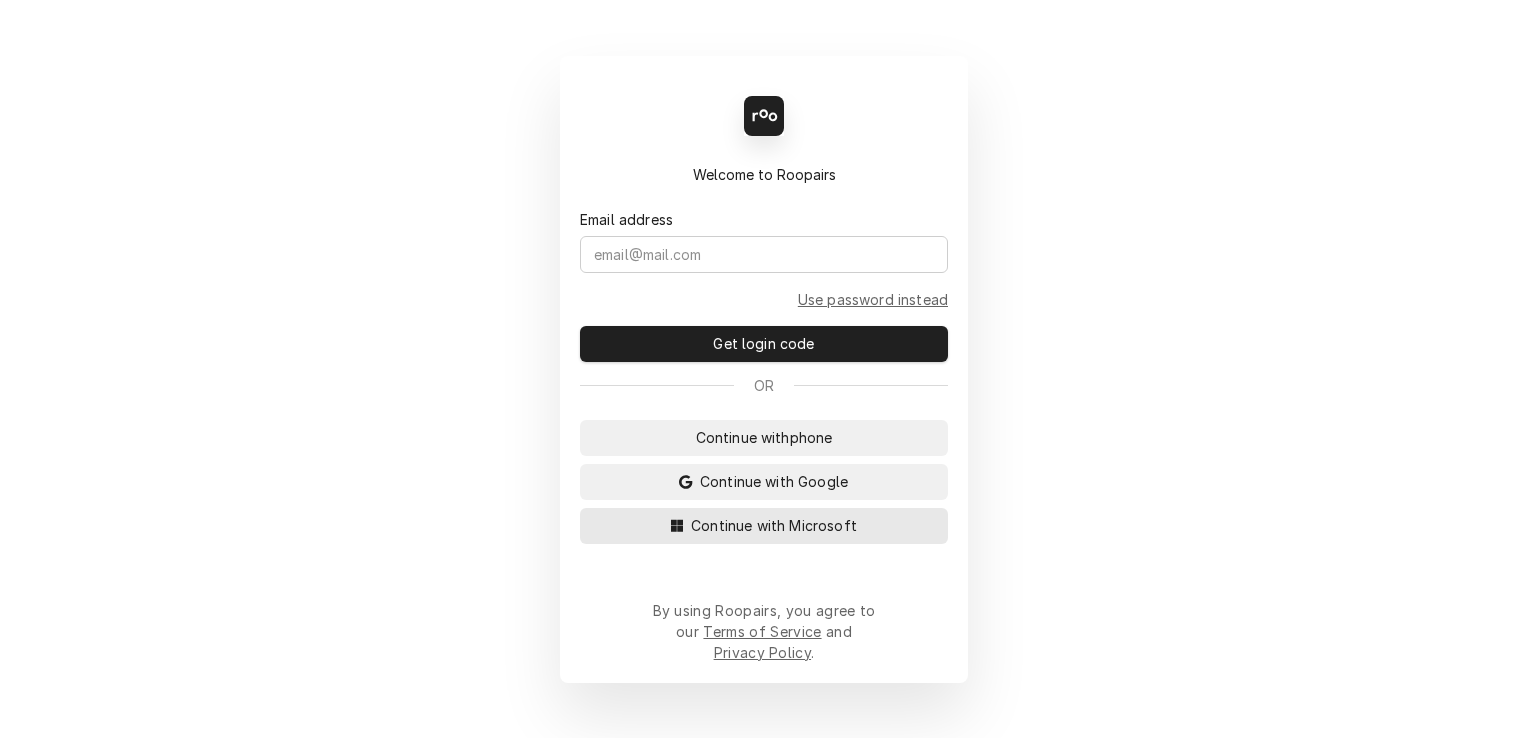 click on "Continue with Microsoft" at bounding box center (774, 525) 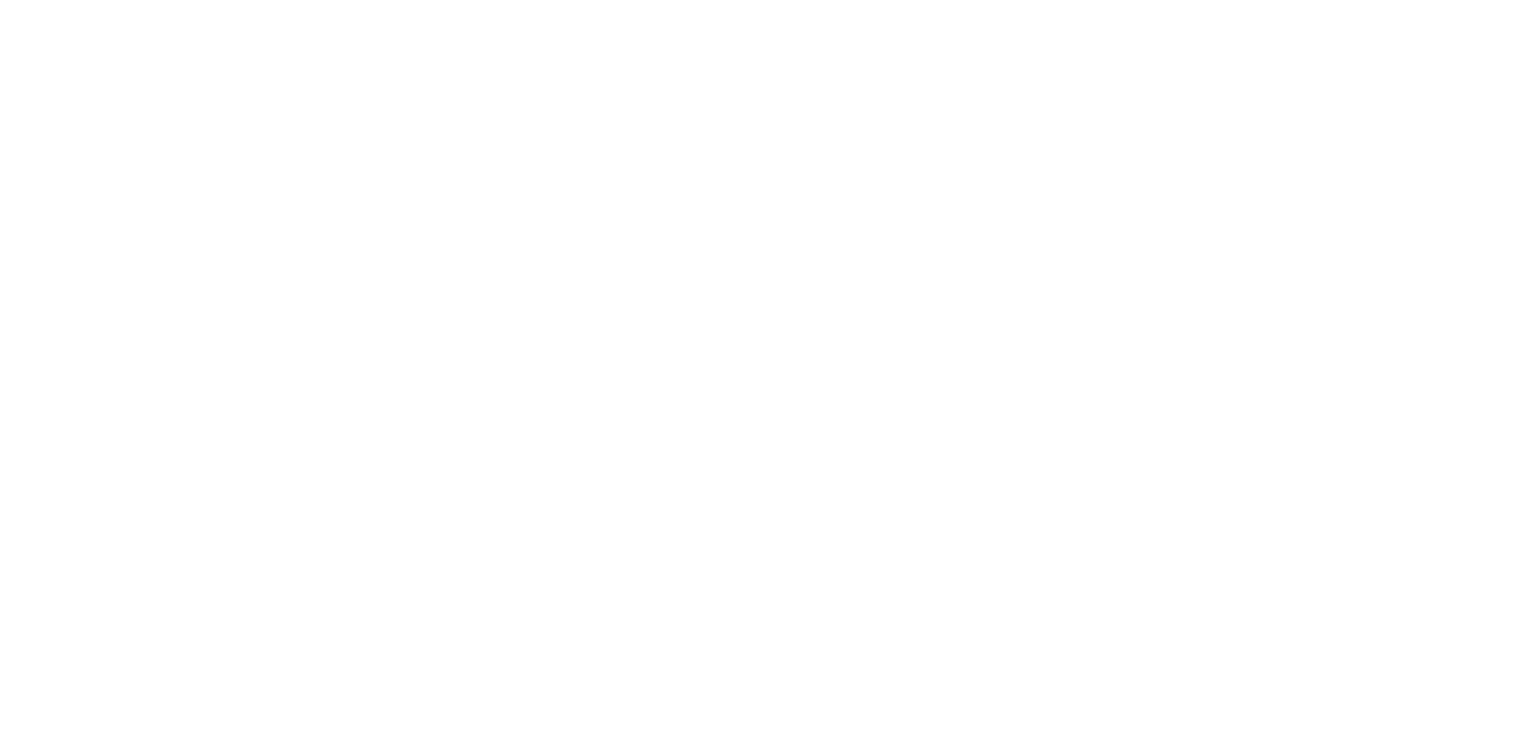scroll, scrollTop: 0, scrollLeft: 0, axis: both 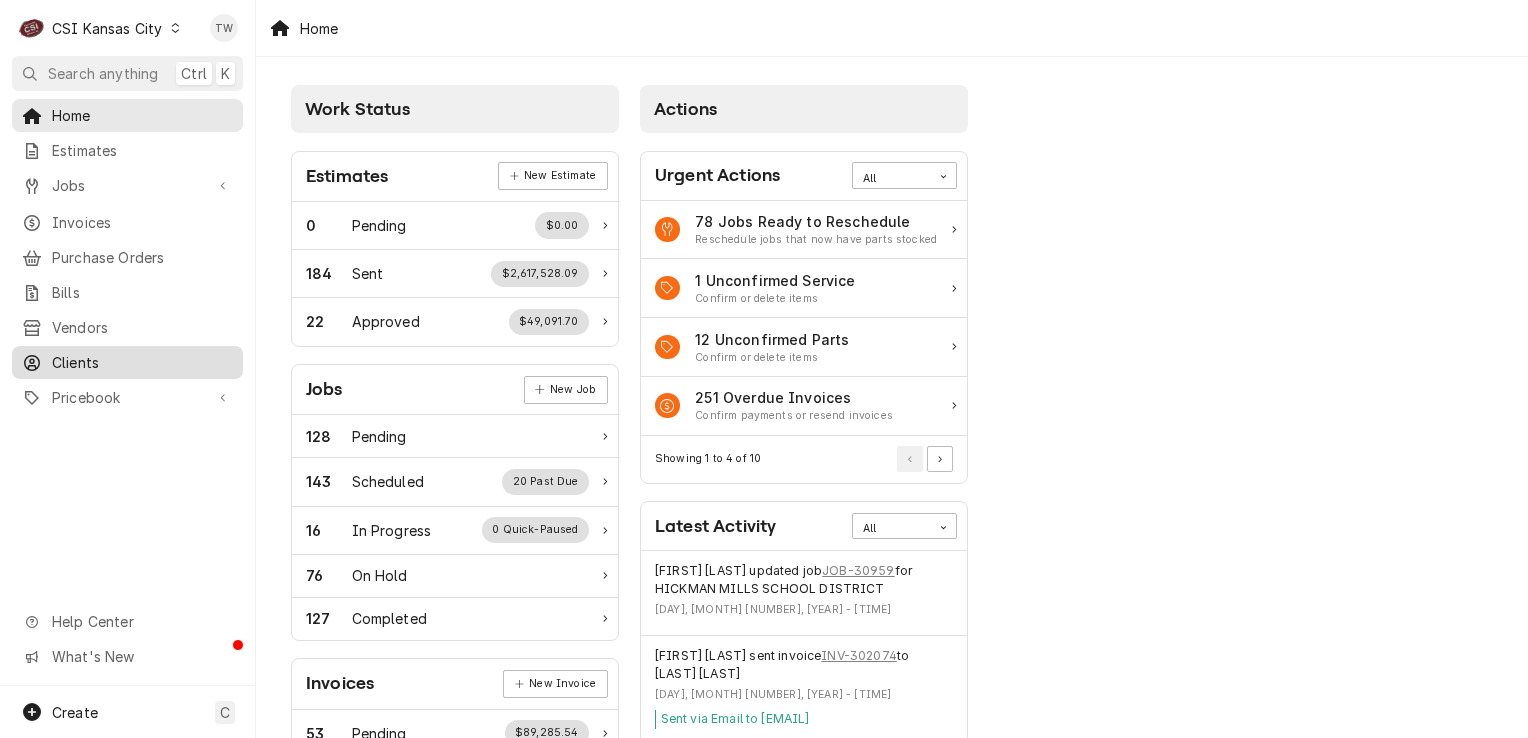 click on "Clients" at bounding box center [127, 362] 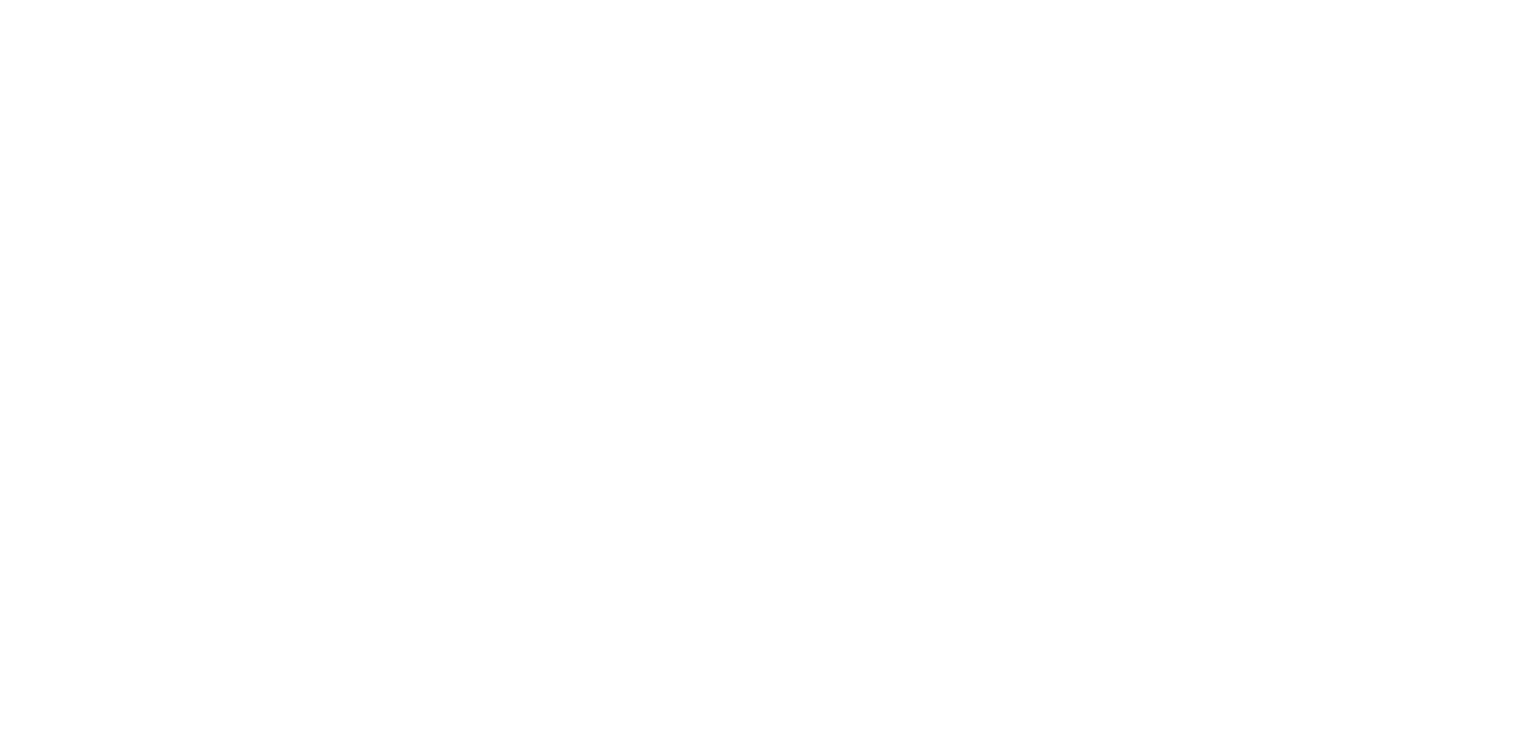 scroll, scrollTop: 0, scrollLeft: 0, axis: both 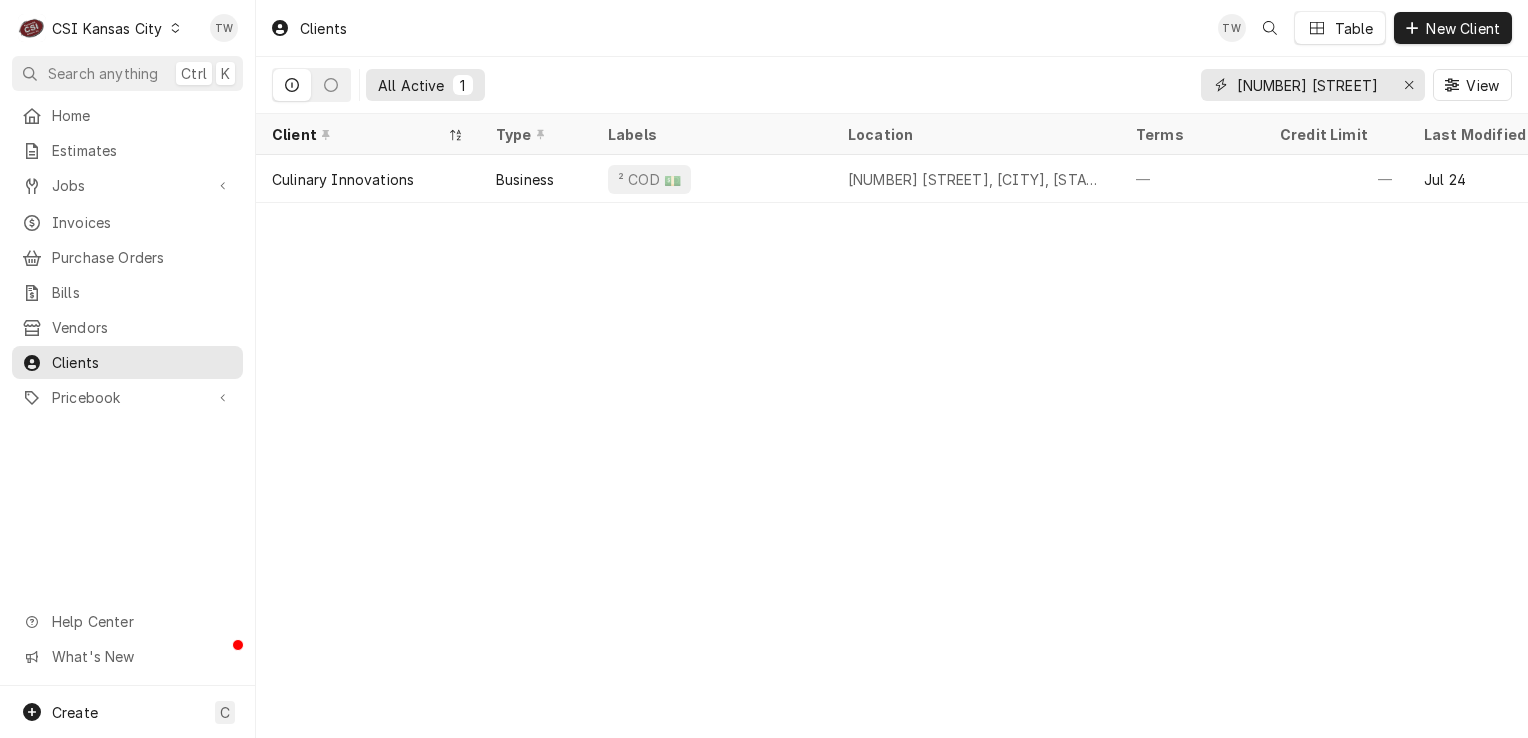 drag, startPoint x: 1351, startPoint y: 90, endPoint x: 1208, endPoint y: 70, distance: 144.39183 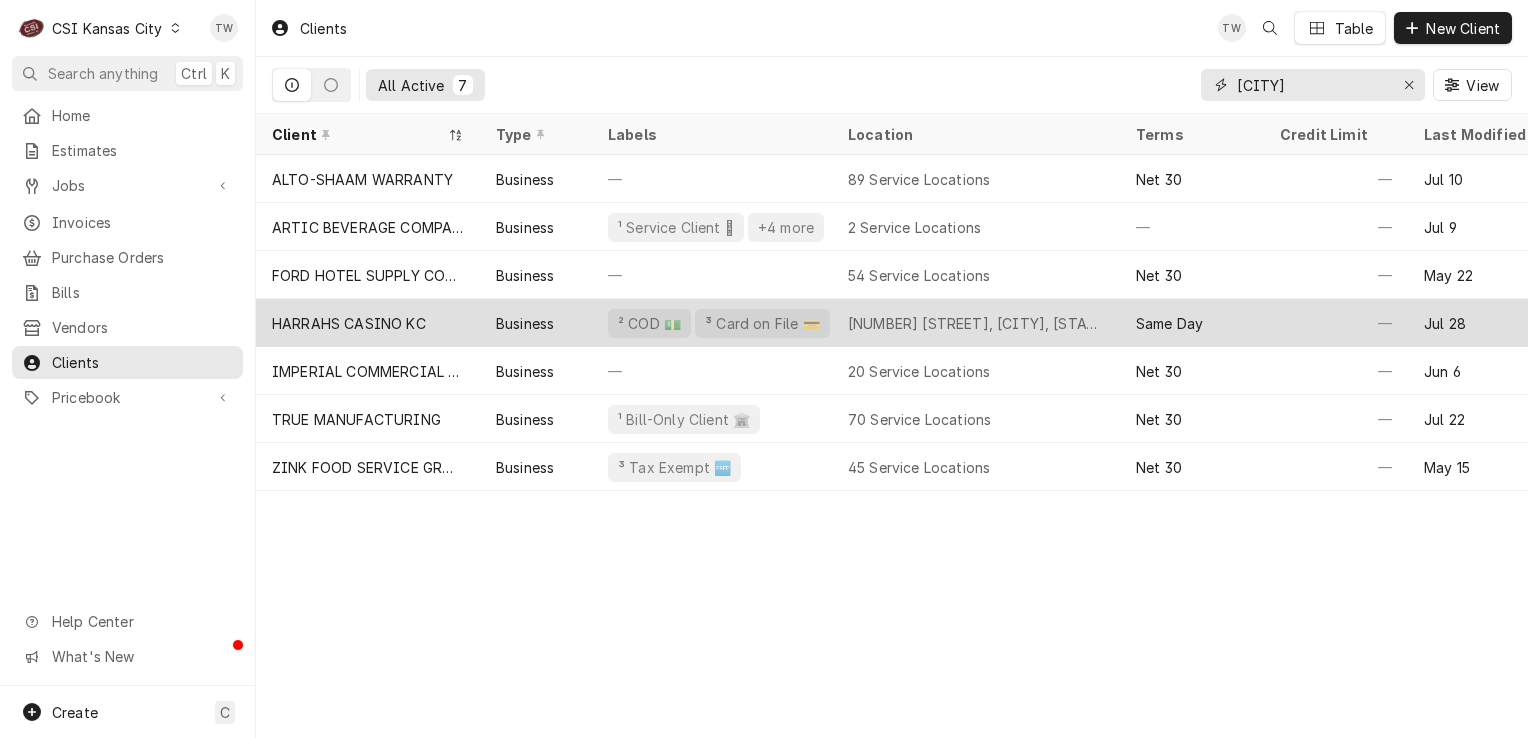 type on "harrah" 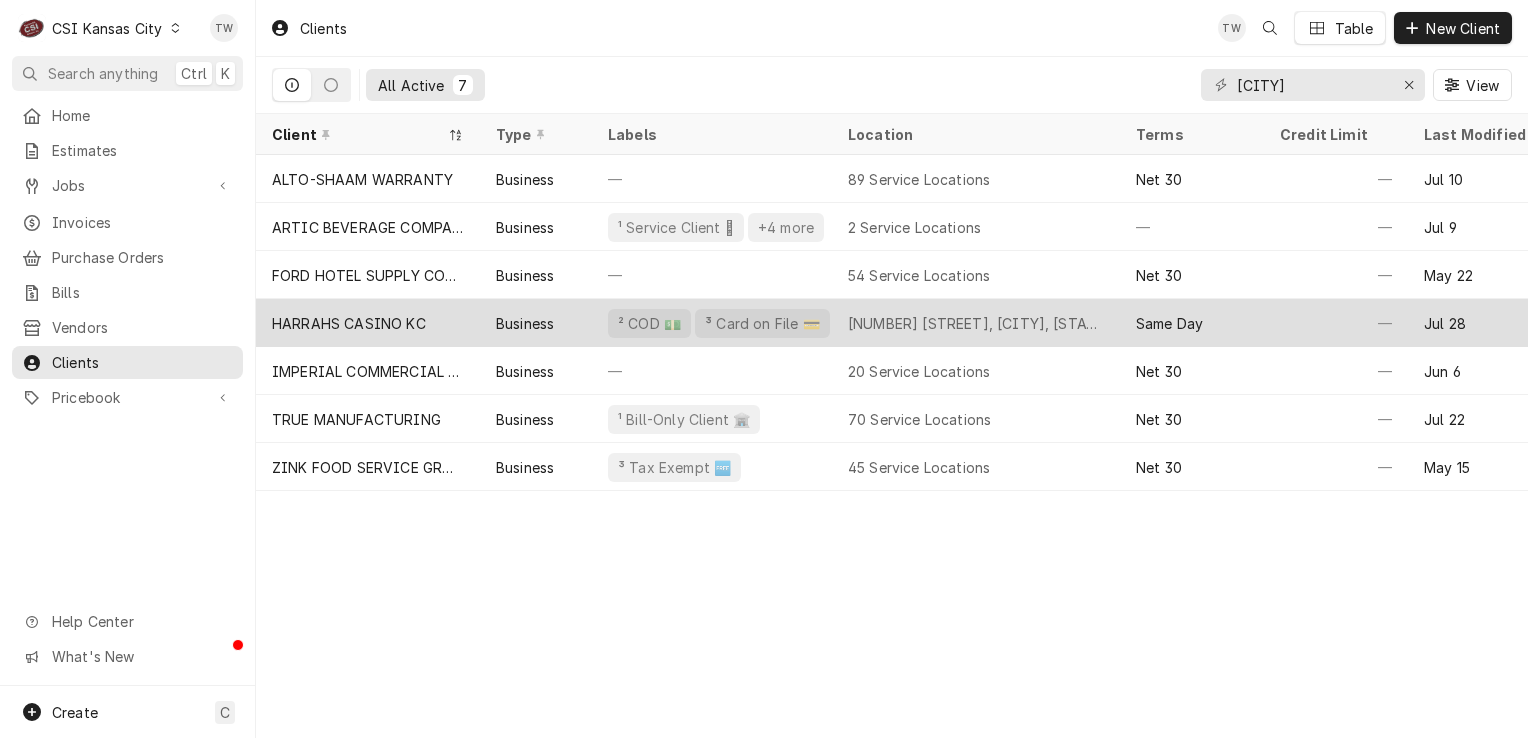 click on "HARRAHS CASINO KC" at bounding box center (368, 323) 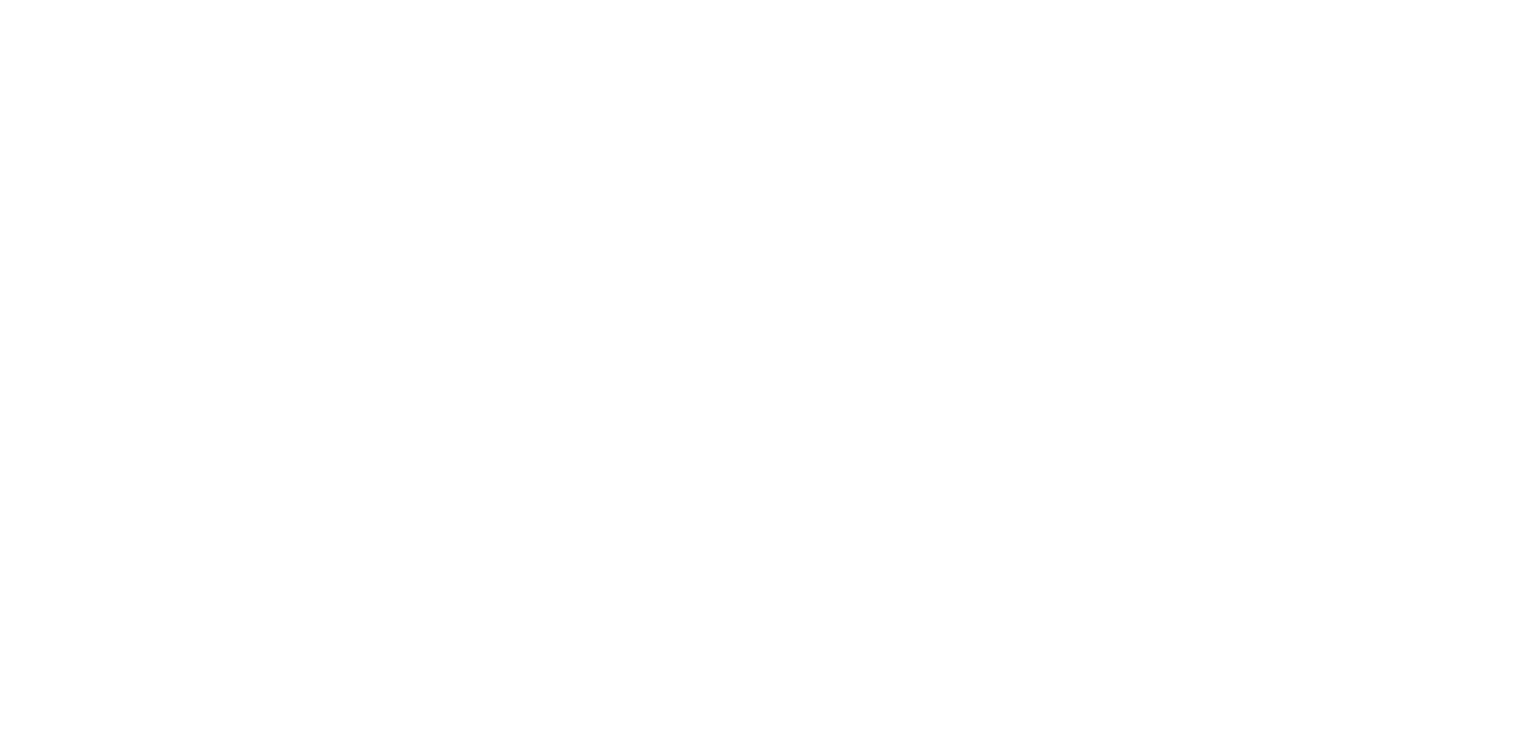 scroll, scrollTop: 0, scrollLeft: 0, axis: both 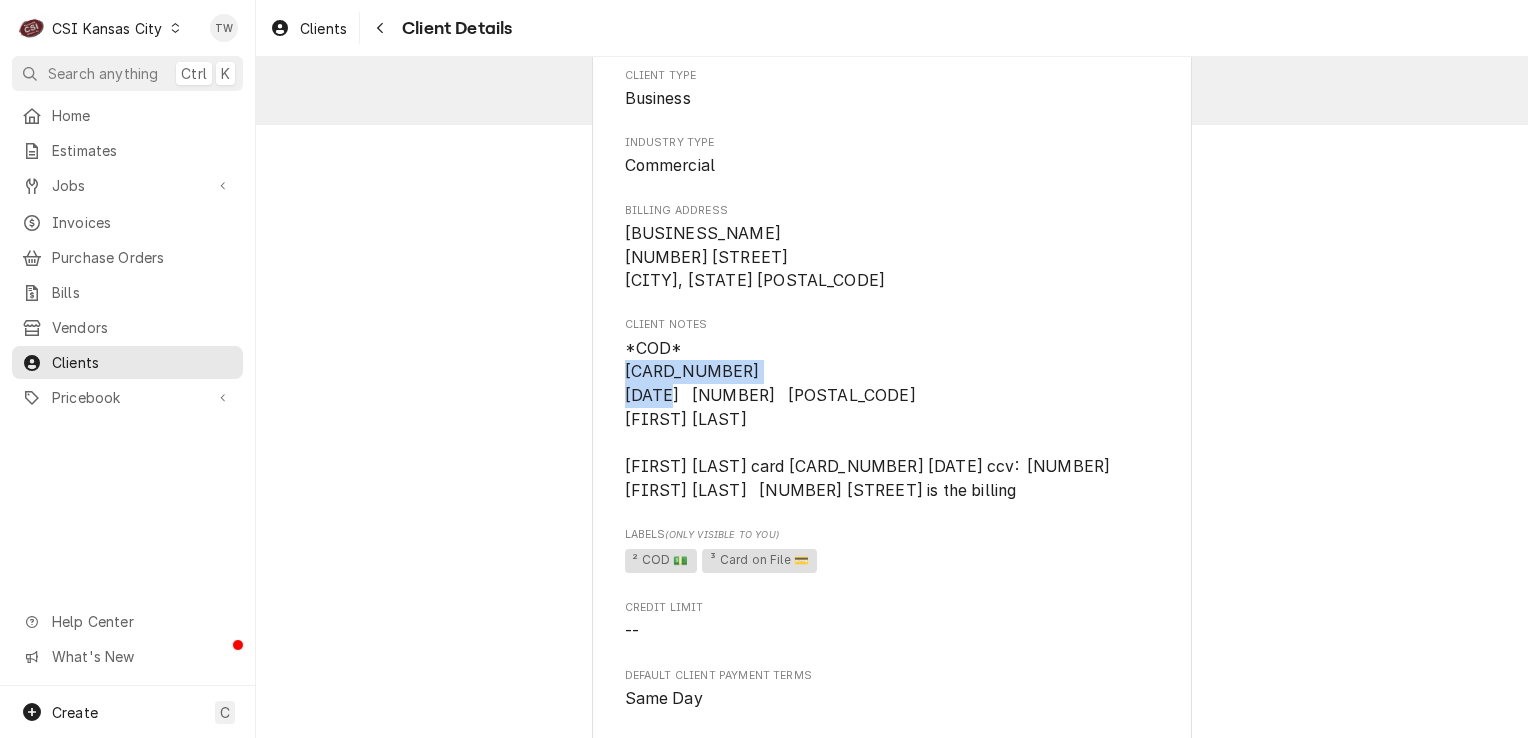 drag, startPoint x: 793, startPoint y: 362, endPoint x: 615, endPoint y: 372, distance: 178.28067 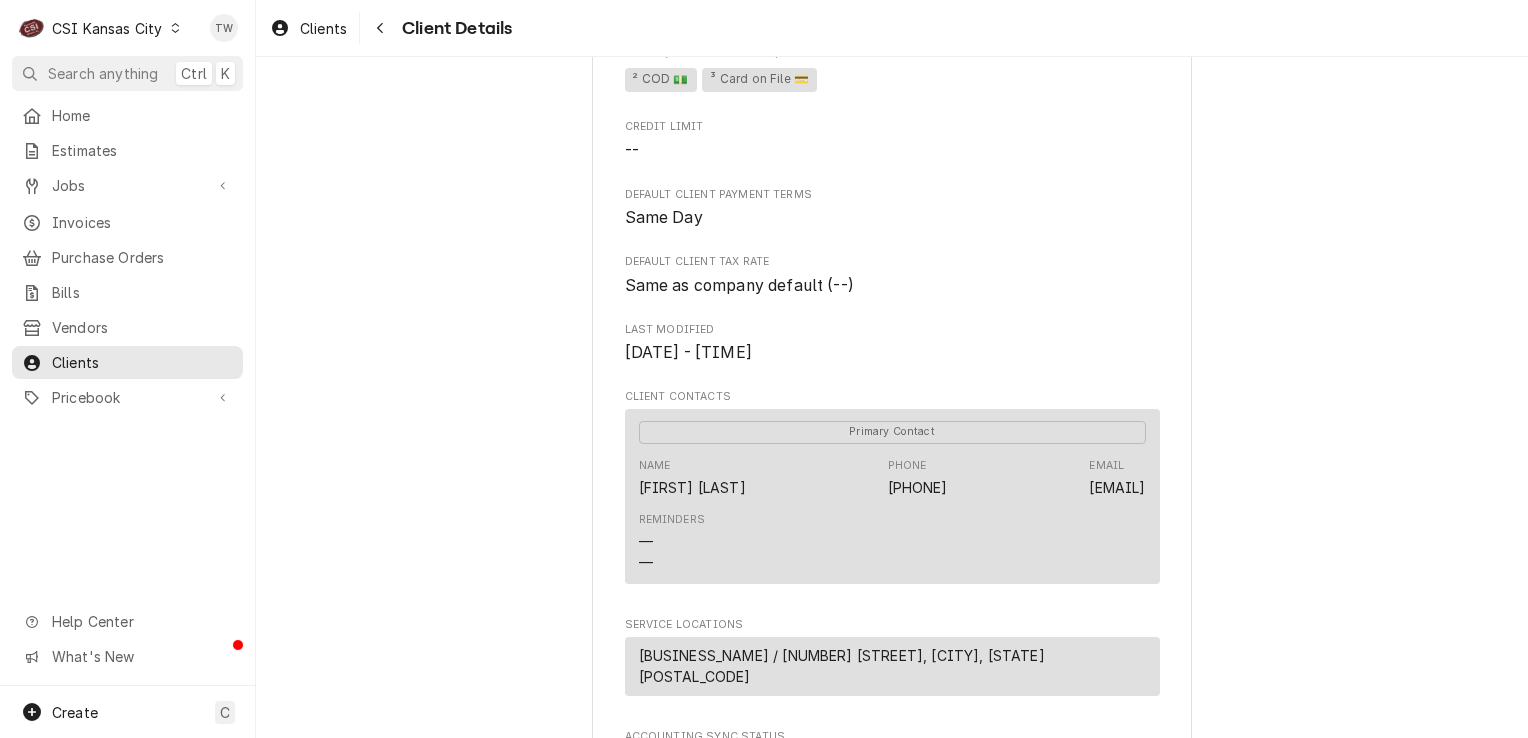 scroll, scrollTop: 800, scrollLeft: 0, axis: vertical 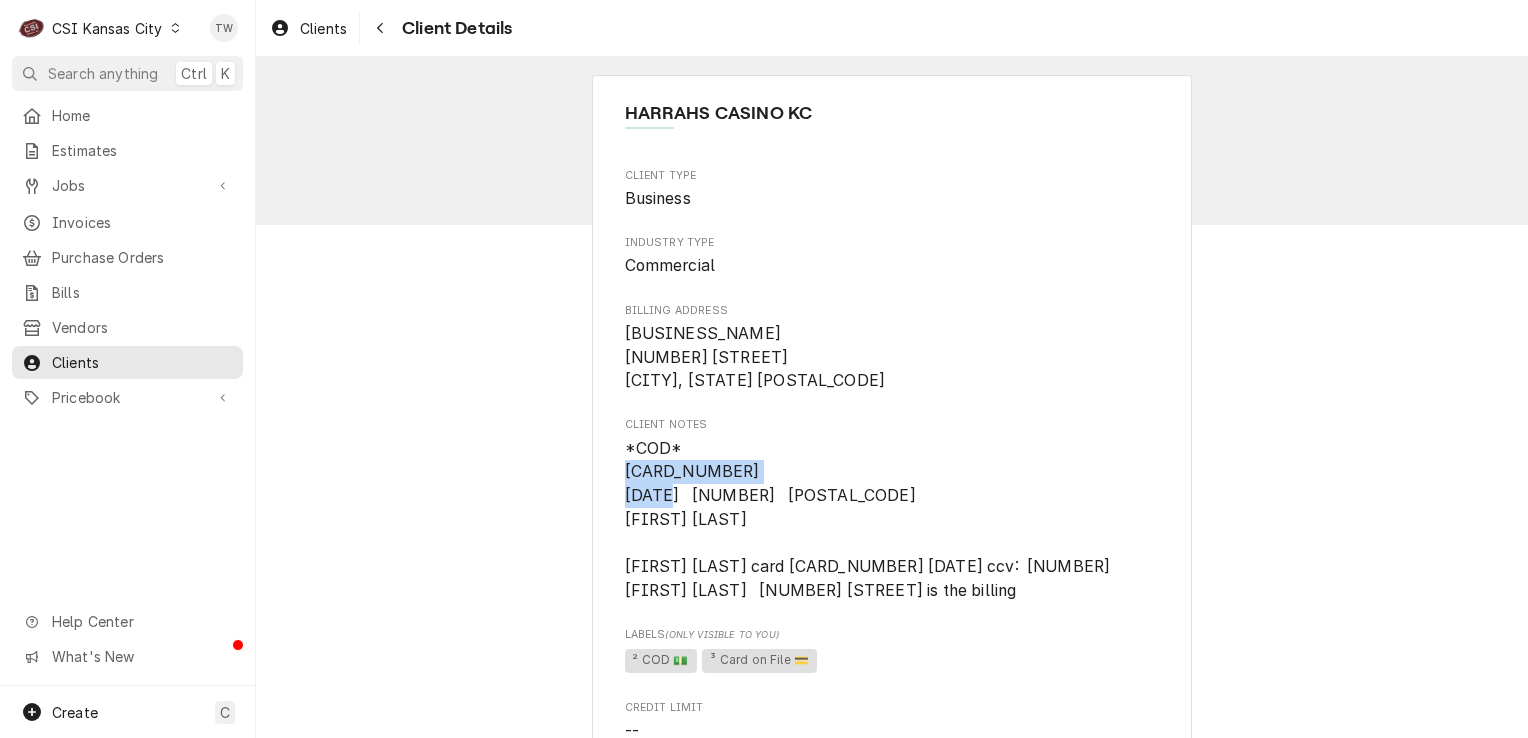 click on "*COD*
[CARD_NUMBER]
[DATE]   [NUMBER]   [POSTAL_CODE]
[FIRST] [LAST]
[FIRST] [LAST] card [CARD_NUMBER] [DATE] ccv:  [NUMBER] [FIRST] [LAST]   [NUMBER] [STREET] is the billing" at bounding box center [892, 519] 